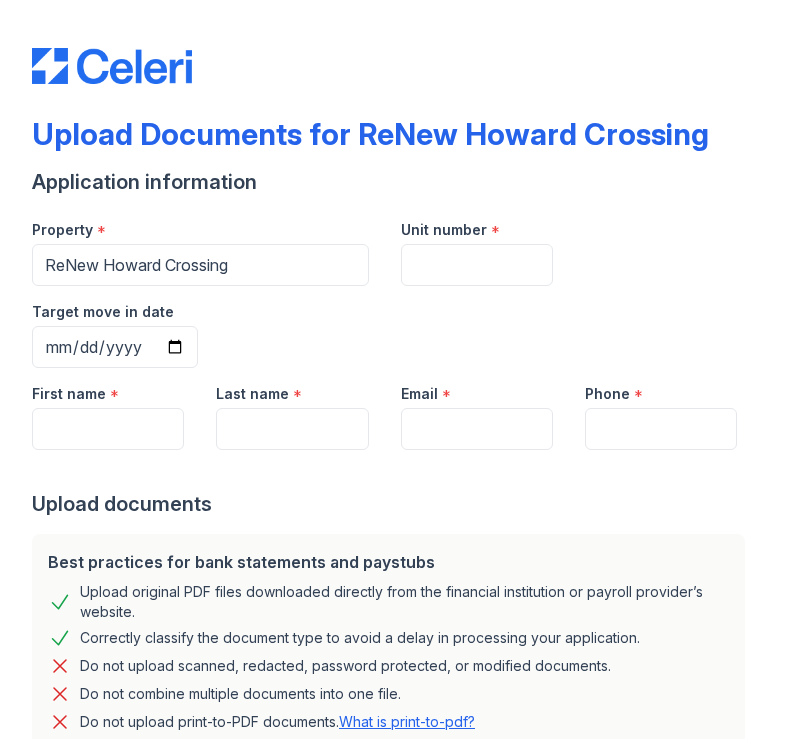 scroll, scrollTop: 0, scrollLeft: 0, axis: both 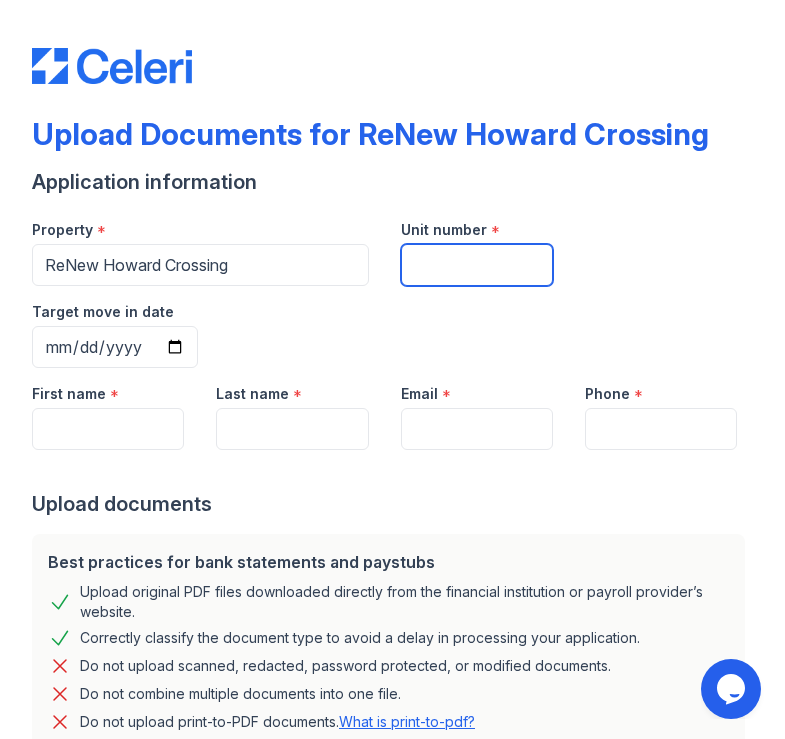 click on "Unit number" at bounding box center (477, 265) 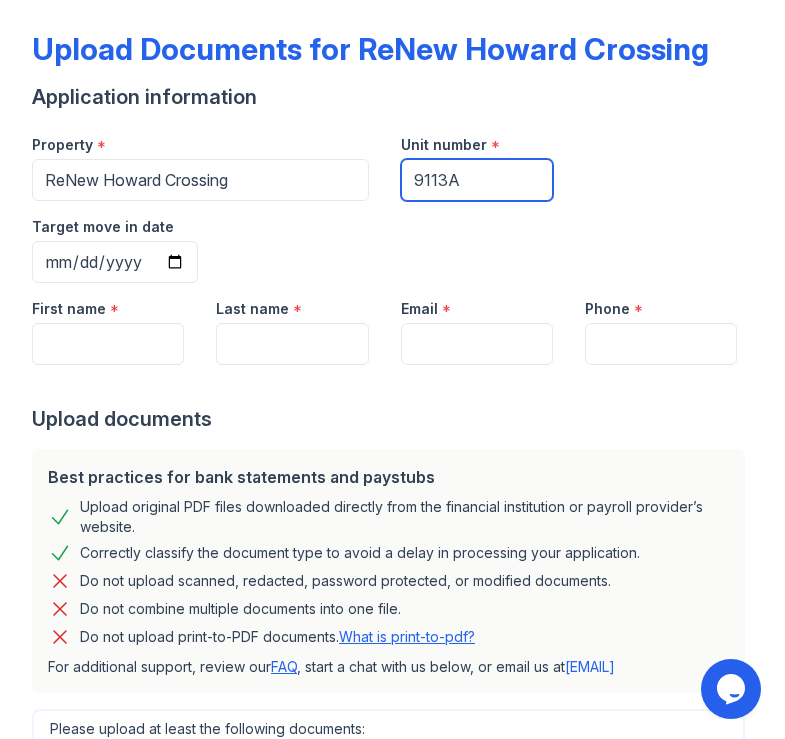 scroll, scrollTop: 86, scrollLeft: 0, axis: vertical 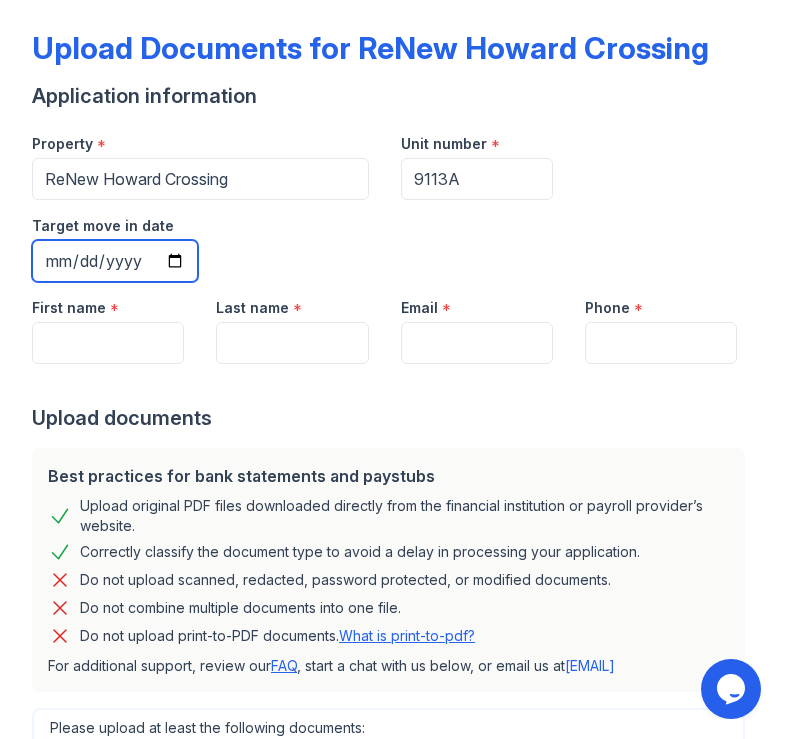 click on "Target move in date" at bounding box center (115, 261) 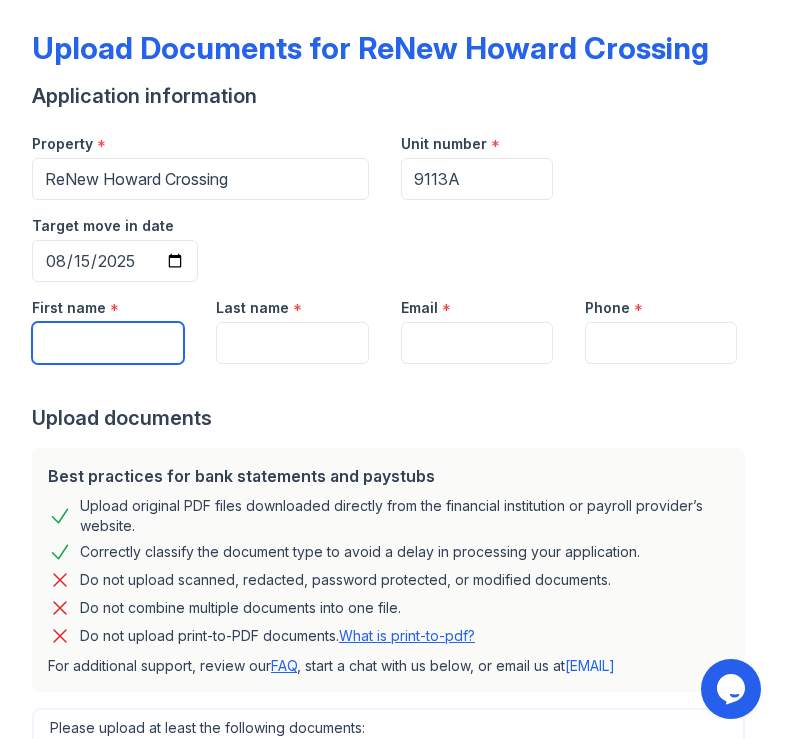 click on "First name" at bounding box center [108, 343] 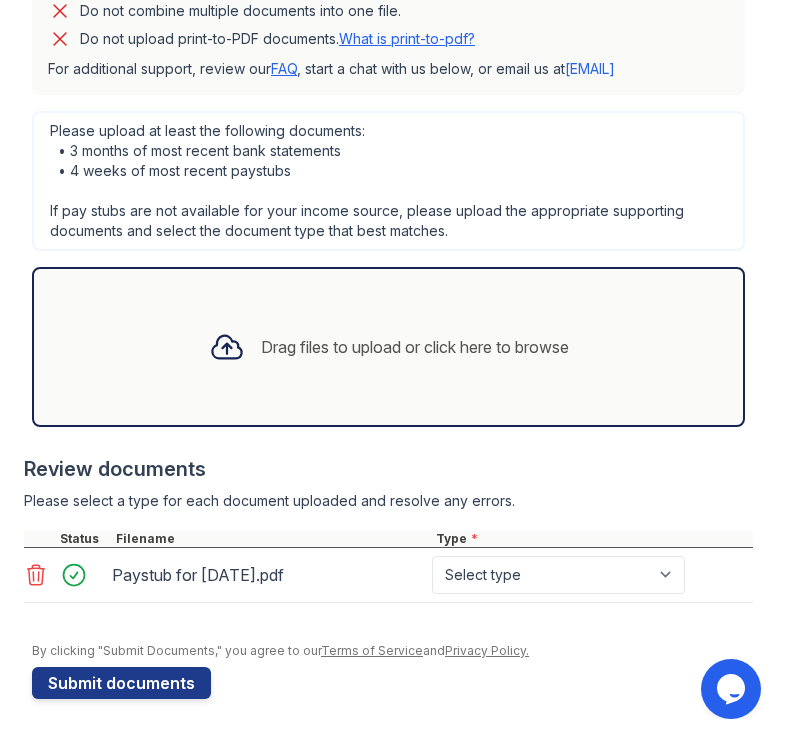 scroll, scrollTop: 703, scrollLeft: 0, axis: vertical 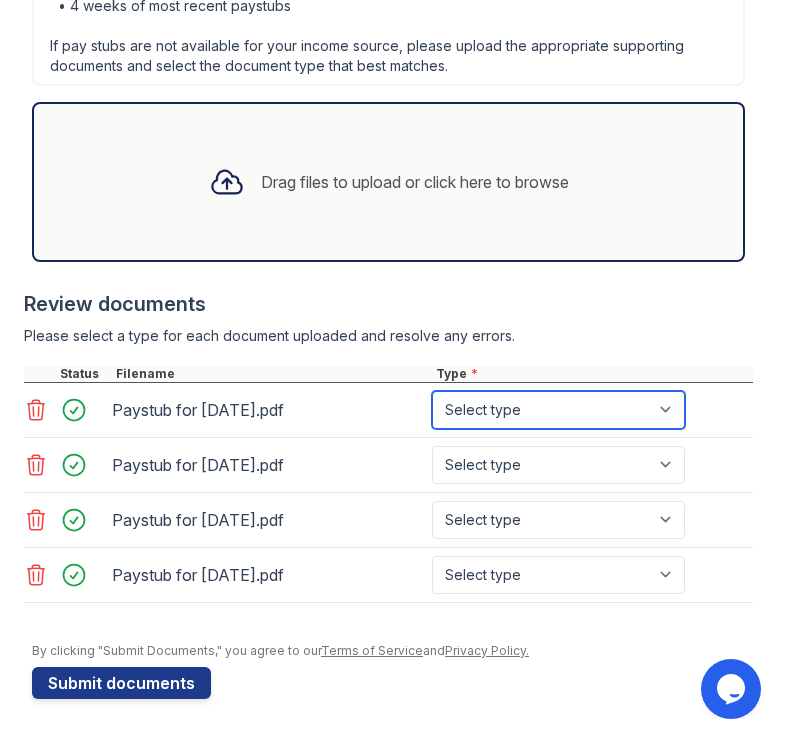 click on "Select type
Paystub
Bank Statement
Offer Letter
Tax Documents
Benefit Award Letter
Investment Account Statement
Other" at bounding box center [558, 410] 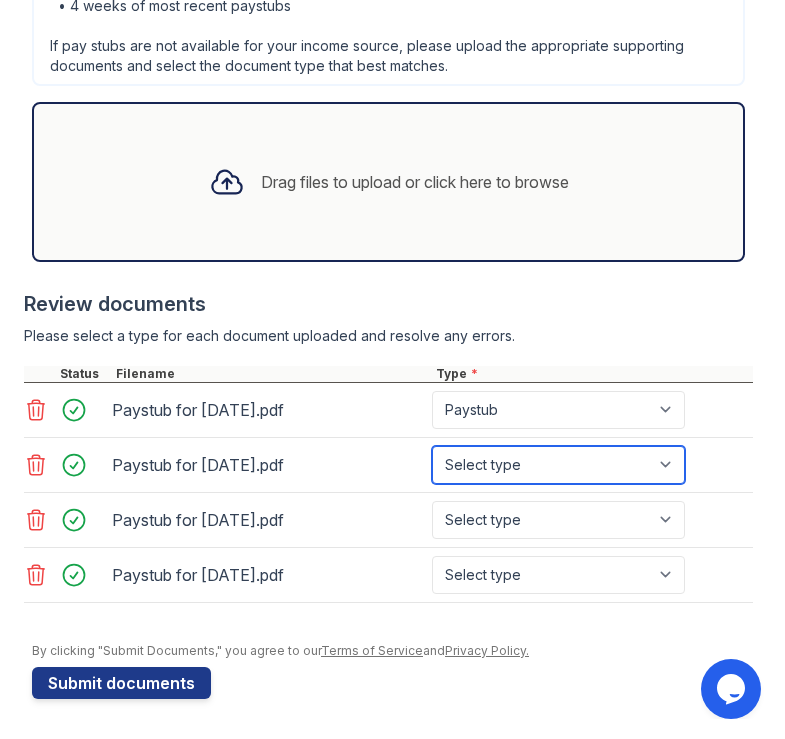click on "Select type
Paystub
Bank Statement
Offer Letter
Tax Documents
Benefit Award Letter
Investment Account Statement
Other" at bounding box center [558, 465] 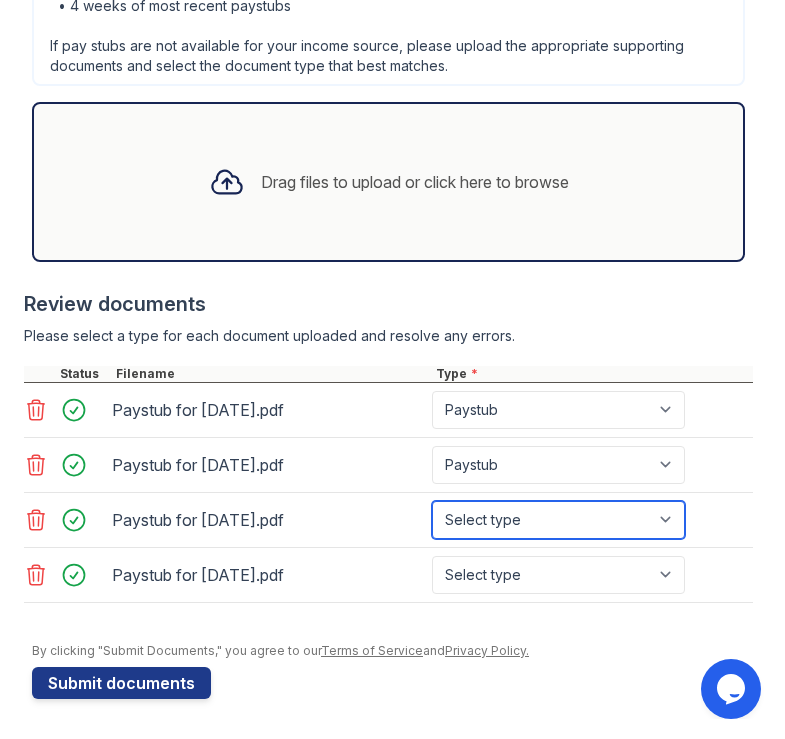 click on "Select type
Paystub
Bank Statement
Offer Letter
Tax Documents
Benefit Award Letter
Investment Account Statement
Other" at bounding box center [558, 520] 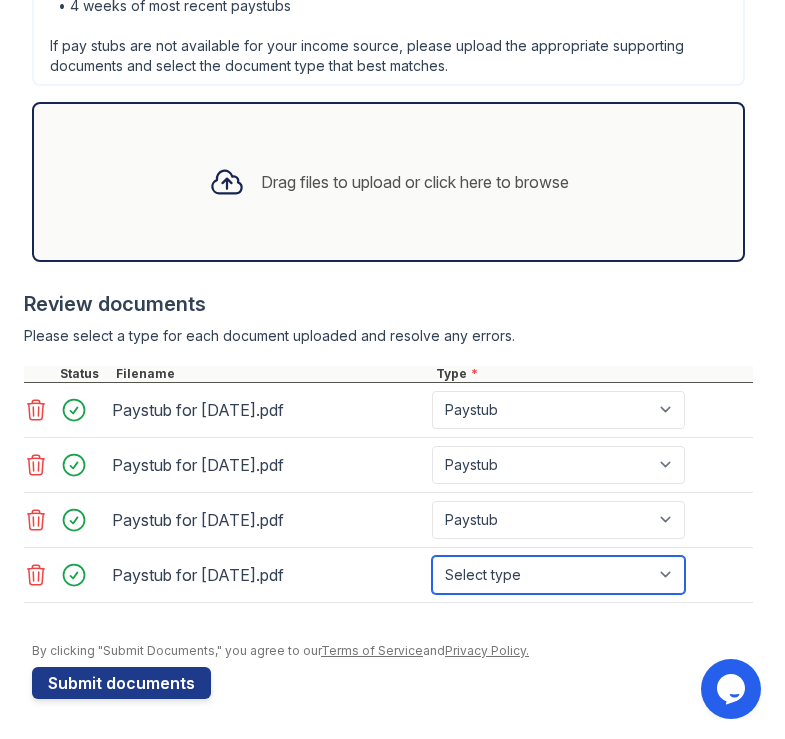 click on "Select type
Paystub
Bank Statement
Offer Letter
Tax Documents
Benefit Award Letter
Investment Account Statement
Other" at bounding box center [558, 575] 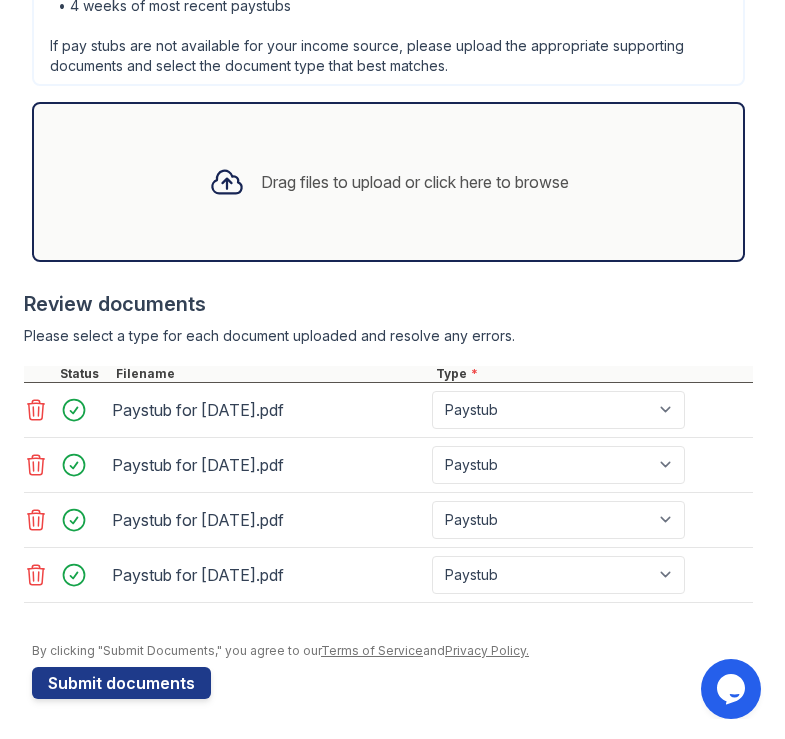 click at bounding box center (388, 280) 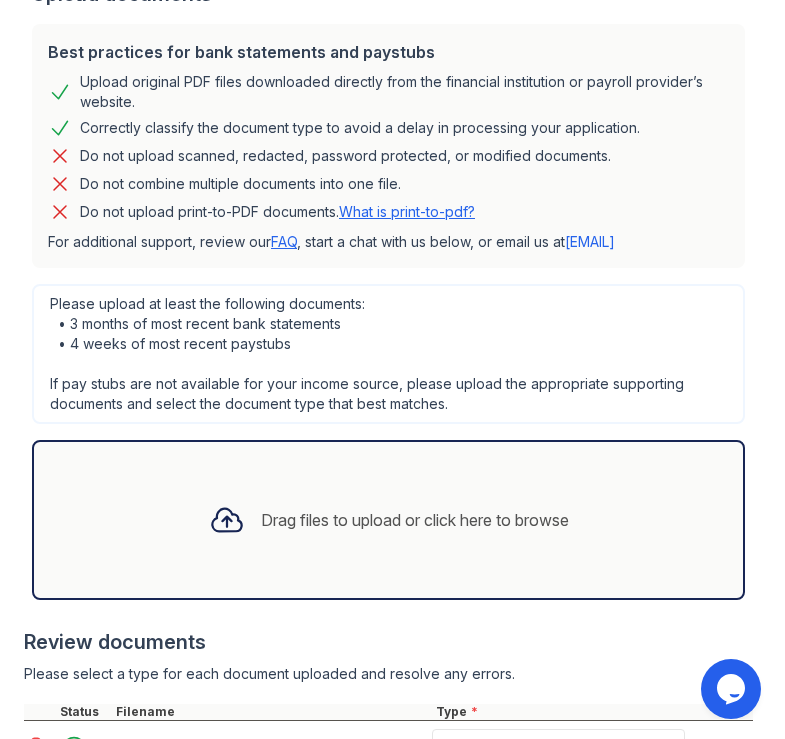 scroll, scrollTop: 868, scrollLeft: 0, axis: vertical 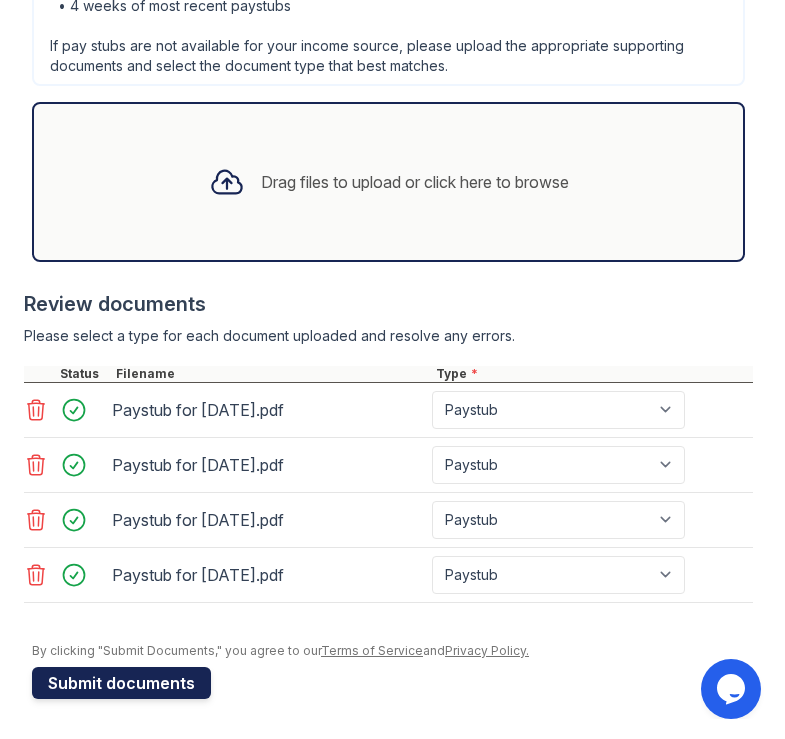 click on "Submit documents" at bounding box center [121, 683] 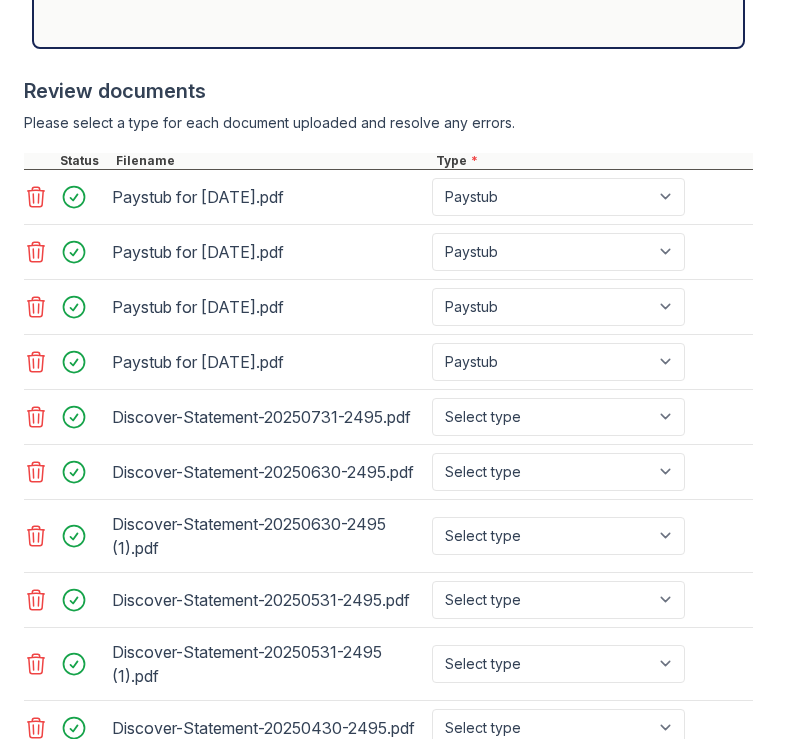 scroll, scrollTop: 1390, scrollLeft: 0, axis: vertical 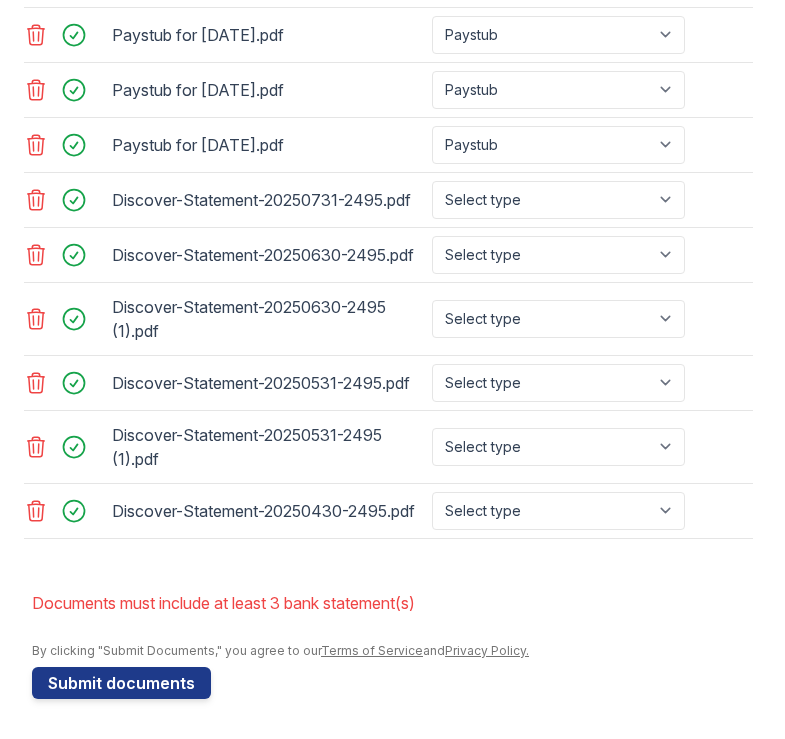 click 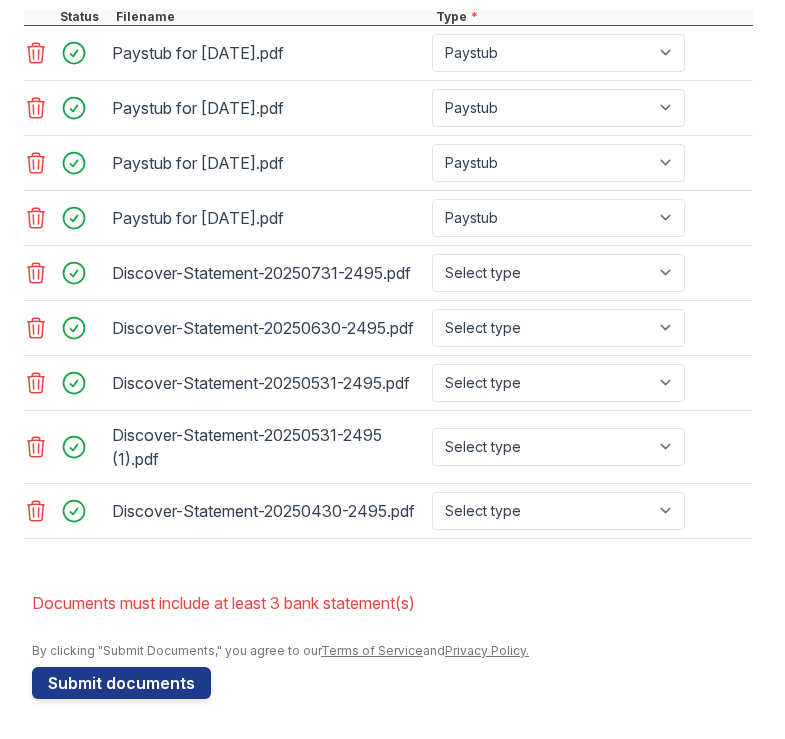 click 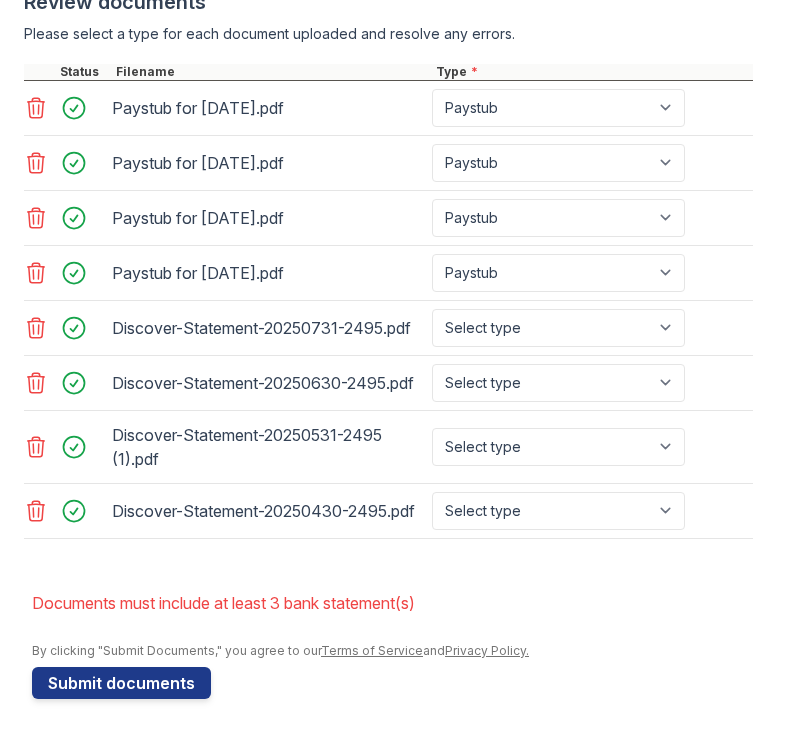 scroll, scrollTop: 1262, scrollLeft: 0, axis: vertical 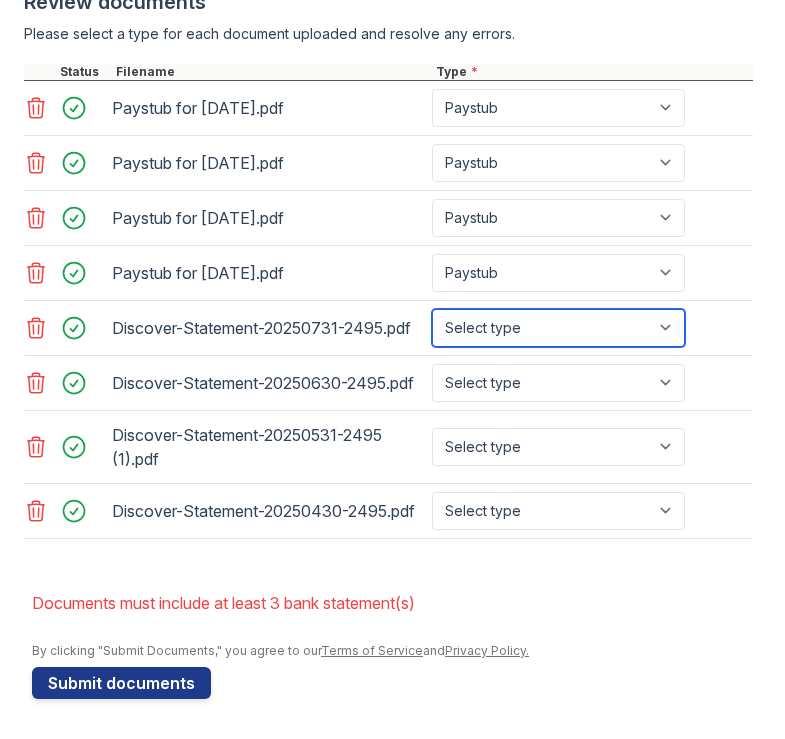 click on "Select type
Paystub
Bank Statement
Offer Letter
Tax Documents
Benefit Award Letter
Investment Account Statement
Other" at bounding box center [558, 328] 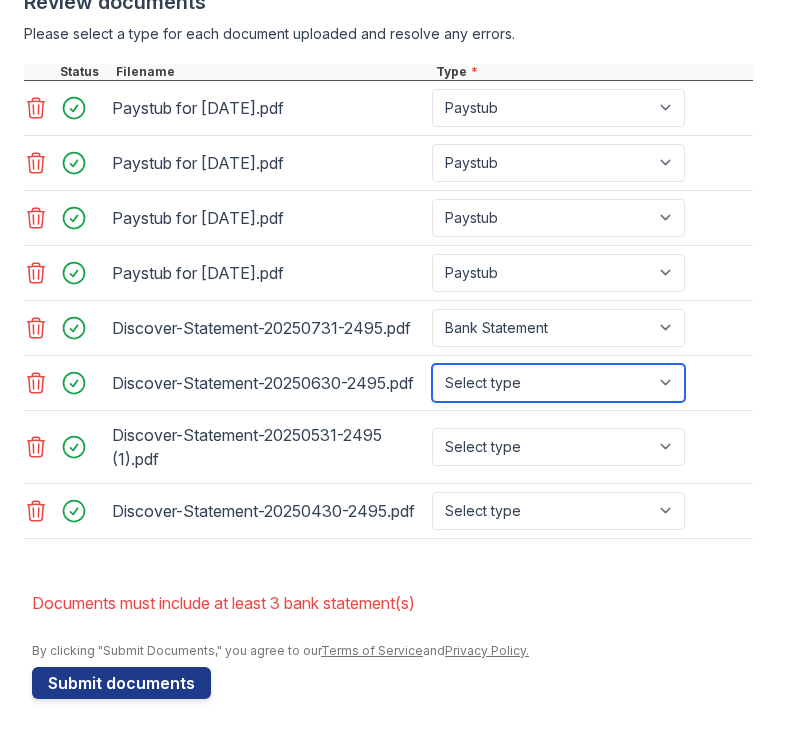 click on "Select type
Paystub
Bank Statement
Offer Letter
Tax Documents
Benefit Award Letter
Investment Account Statement
Other" at bounding box center (558, 383) 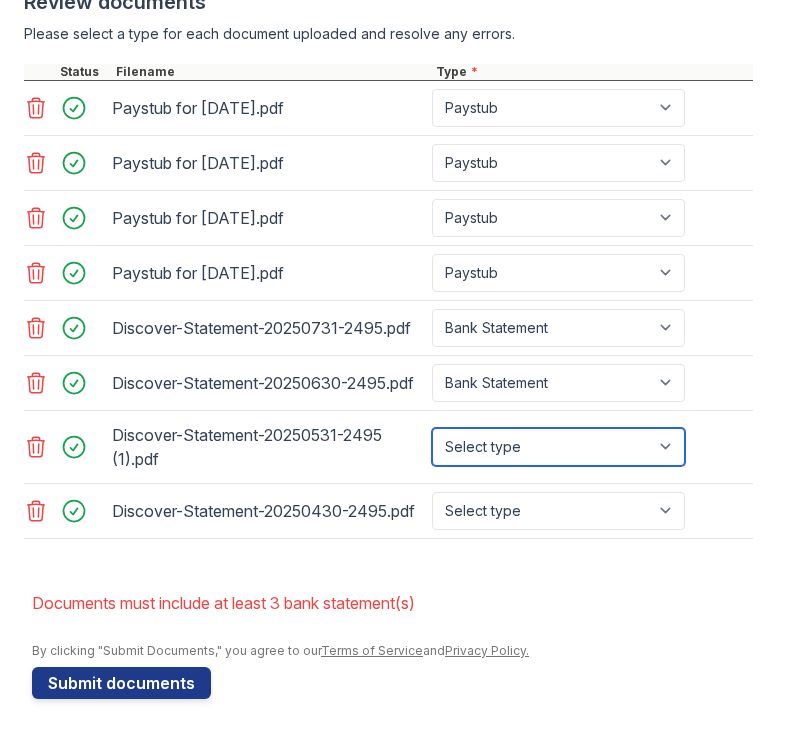 click on "Select type
Paystub
Bank Statement
Offer Letter
Tax Documents
Benefit Award Letter
Investment Account Statement
Other" at bounding box center (558, 447) 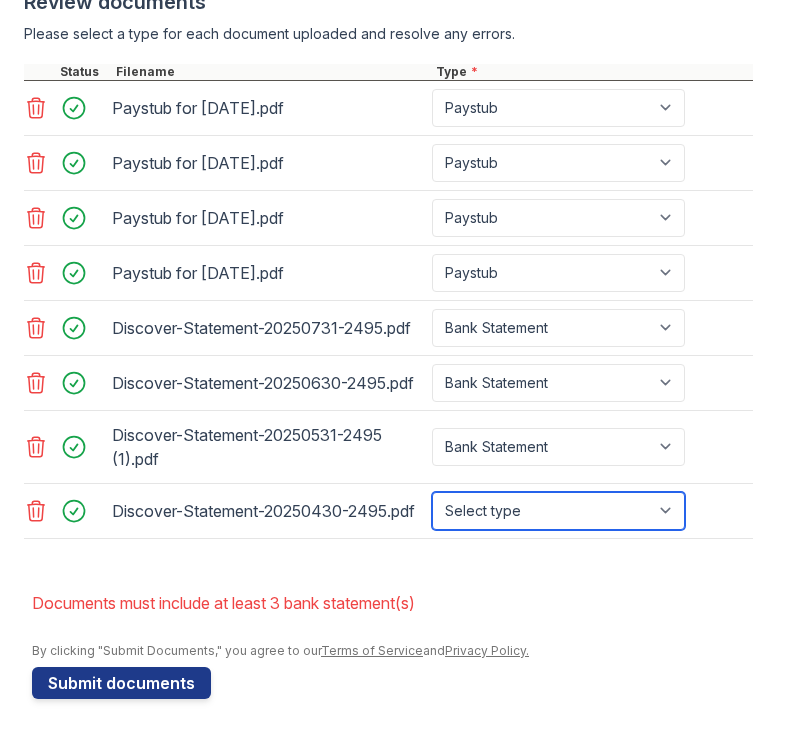 click on "Select type
Paystub
Bank Statement
Offer Letter
Tax Documents
Benefit Award Letter
Investment Account Statement
Other" at bounding box center [558, 511] 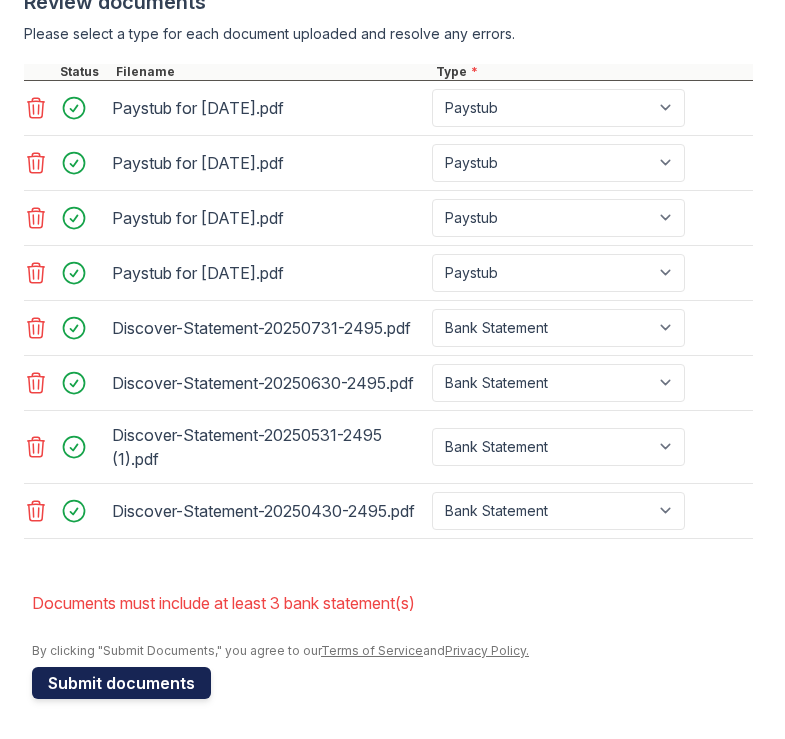 click on "Submit documents" at bounding box center (121, 683) 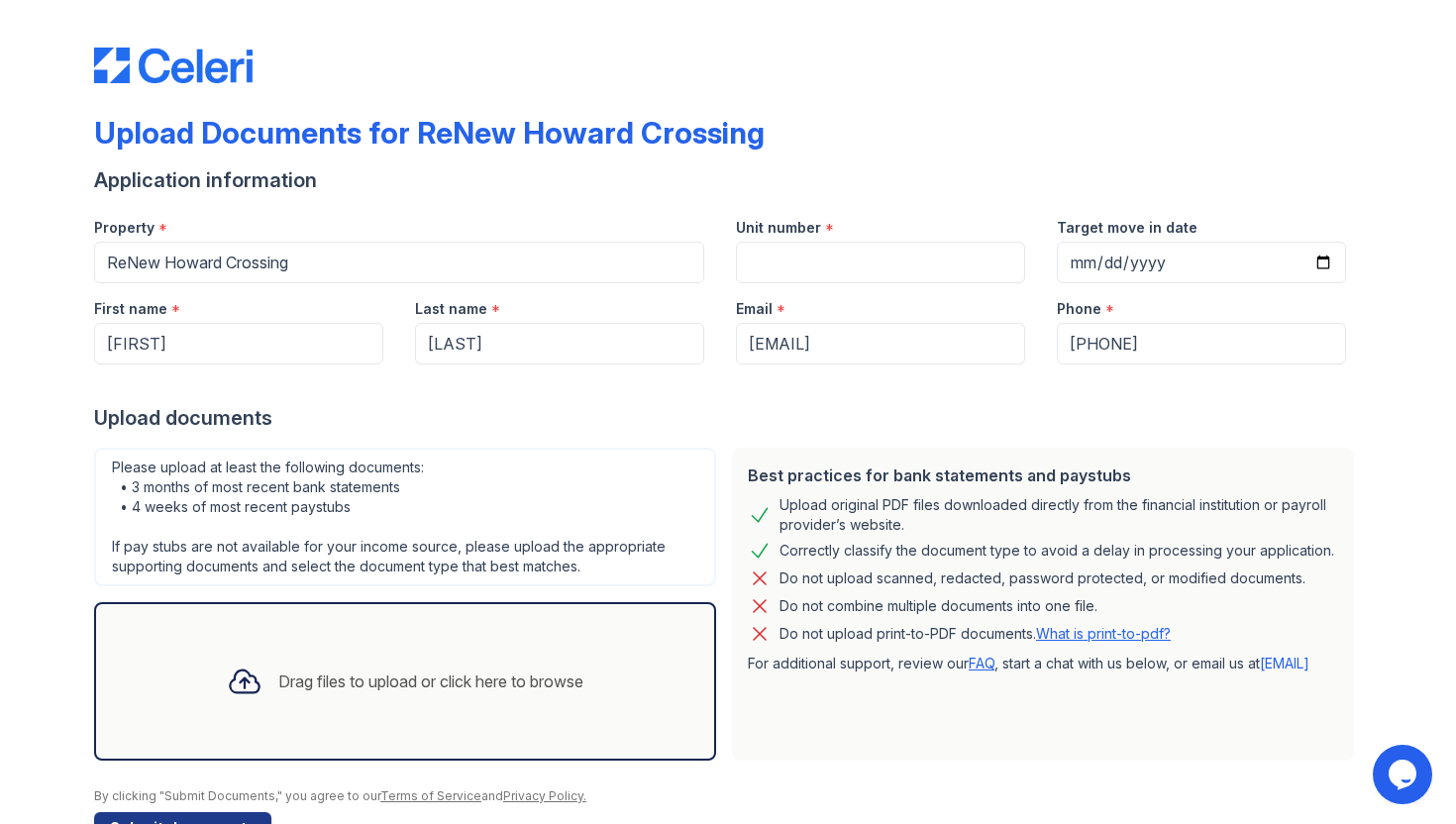 scroll, scrollTop: 0, scrollLeft: 0, axis: both 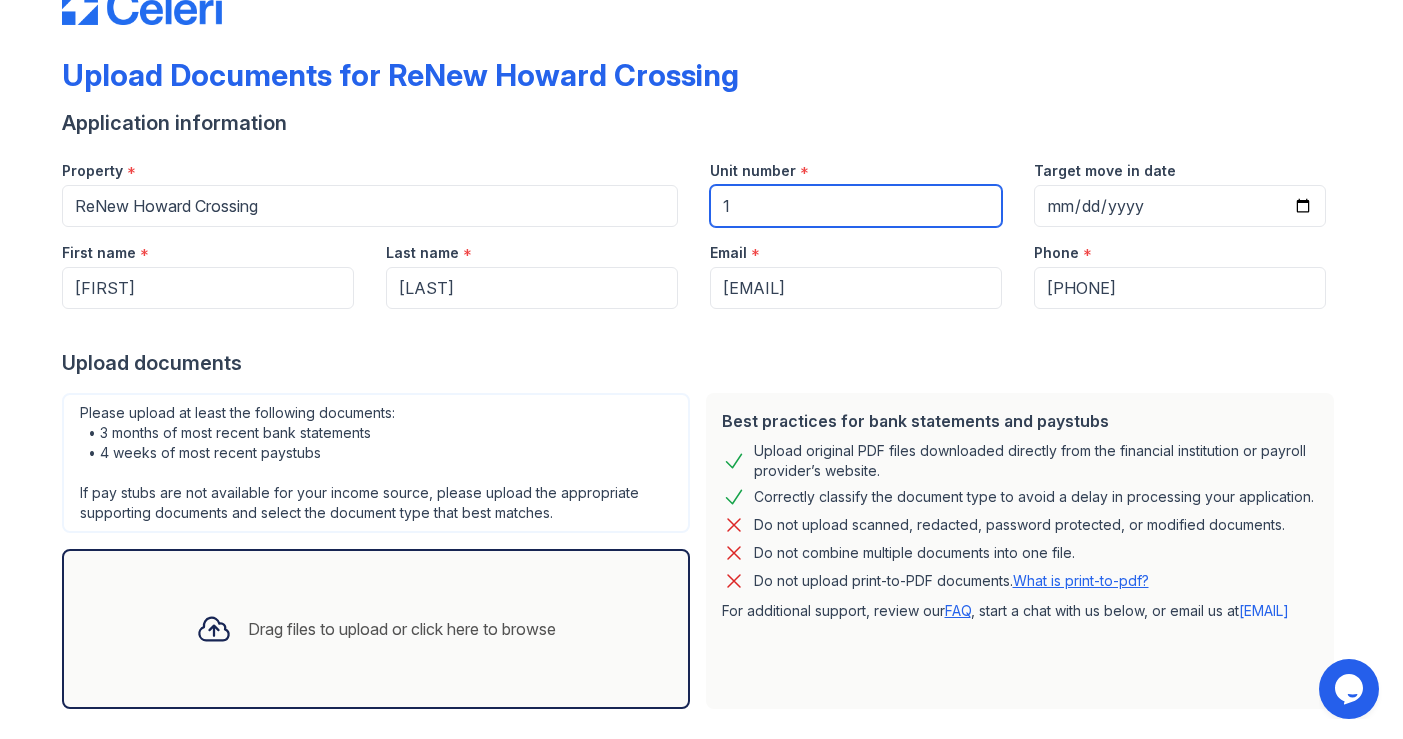 type on "9113A" 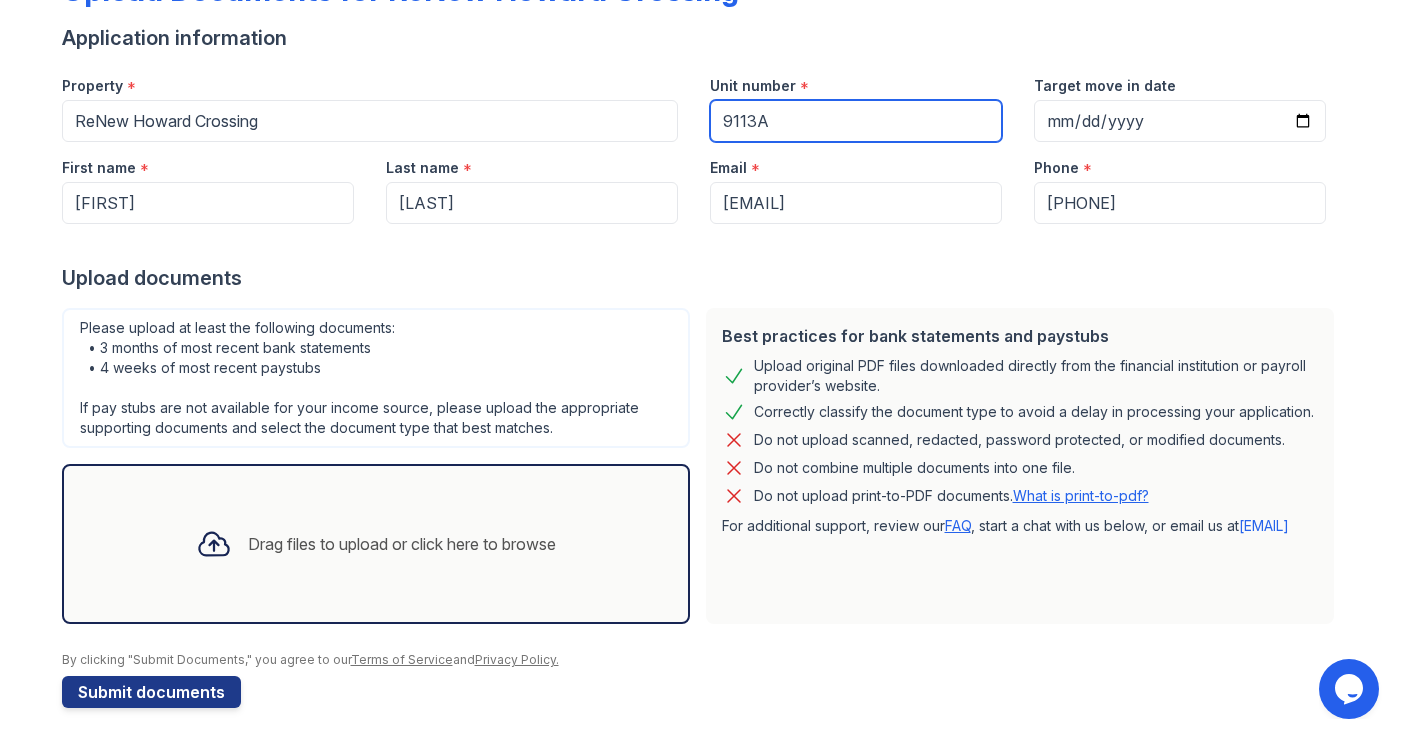 scroll, scrollTop: 153, scrollLeft: 0, axis: vertical 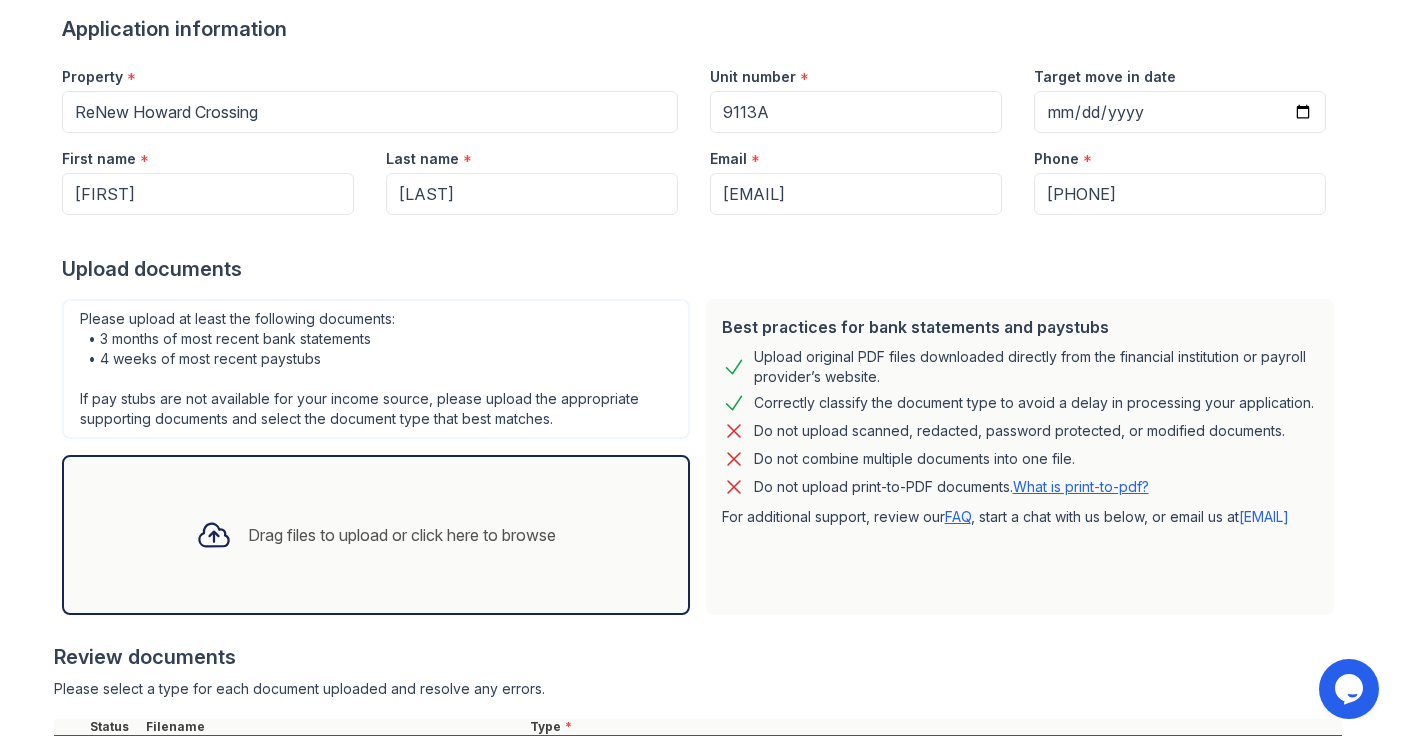 click on "Application information
Property
*
ReNew Howard Crossing
Unit number
*
9113A
Target move in date
First name
*
[FIRST]
Last name
*
[LAST]
Email
*
[EMAIL]
Phone
*
[PHONE]
Upload documents
Best practices for bank statements and paystubs
Upload original PDF files downloaded directly from the financial institution or payroll provider’s website.
Correctly classify the document type to avoid a delay in processing your application.
Do not upload scanned, redacted, password protected, or modified documents.
Do not combine multiple documents into one file.
Do not upload print-to-PDF documents.
What is print-to-pdf?
For additional support, review our
FAQ ,
start a chat with us below, or email us at
[EMAIL]" at bounding box center [702, 451] 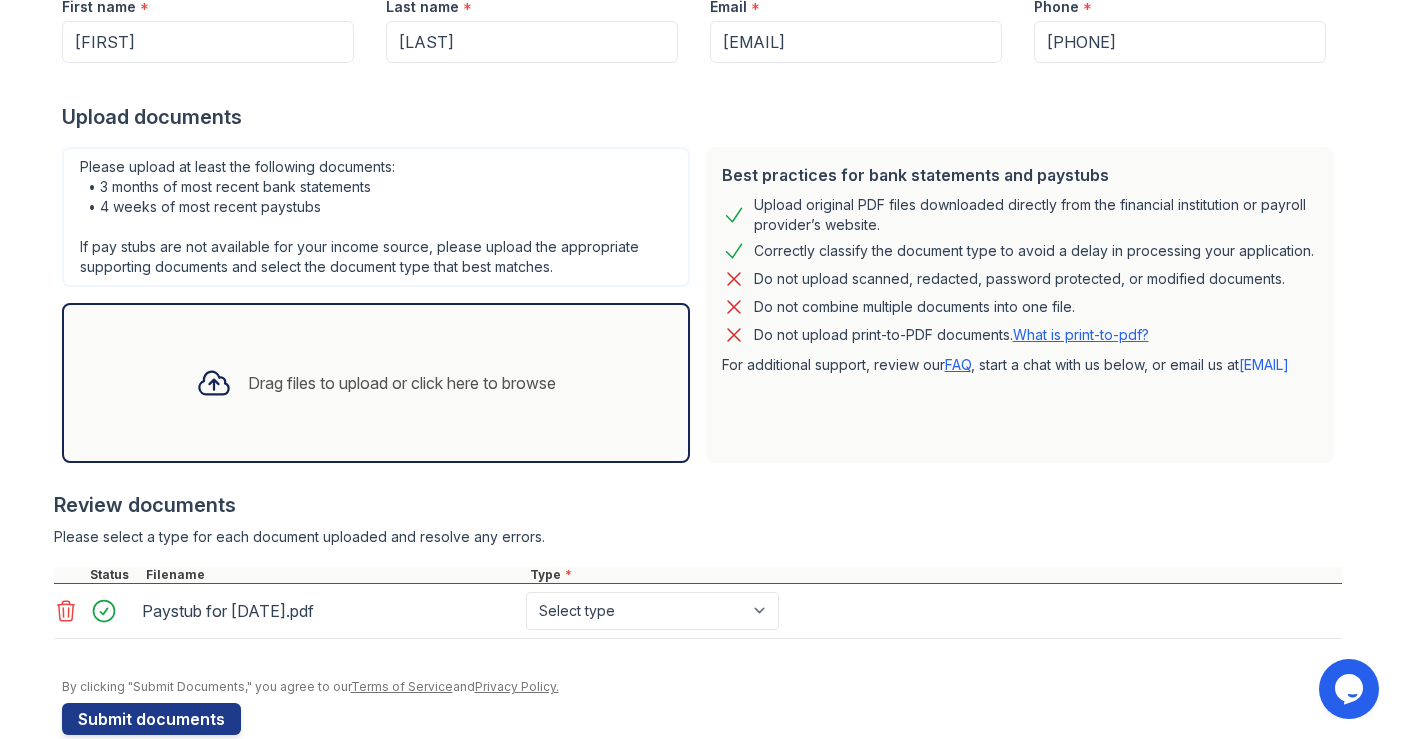 scroll, scrollTop: 341, scrollLeft: 0, axis: vertical 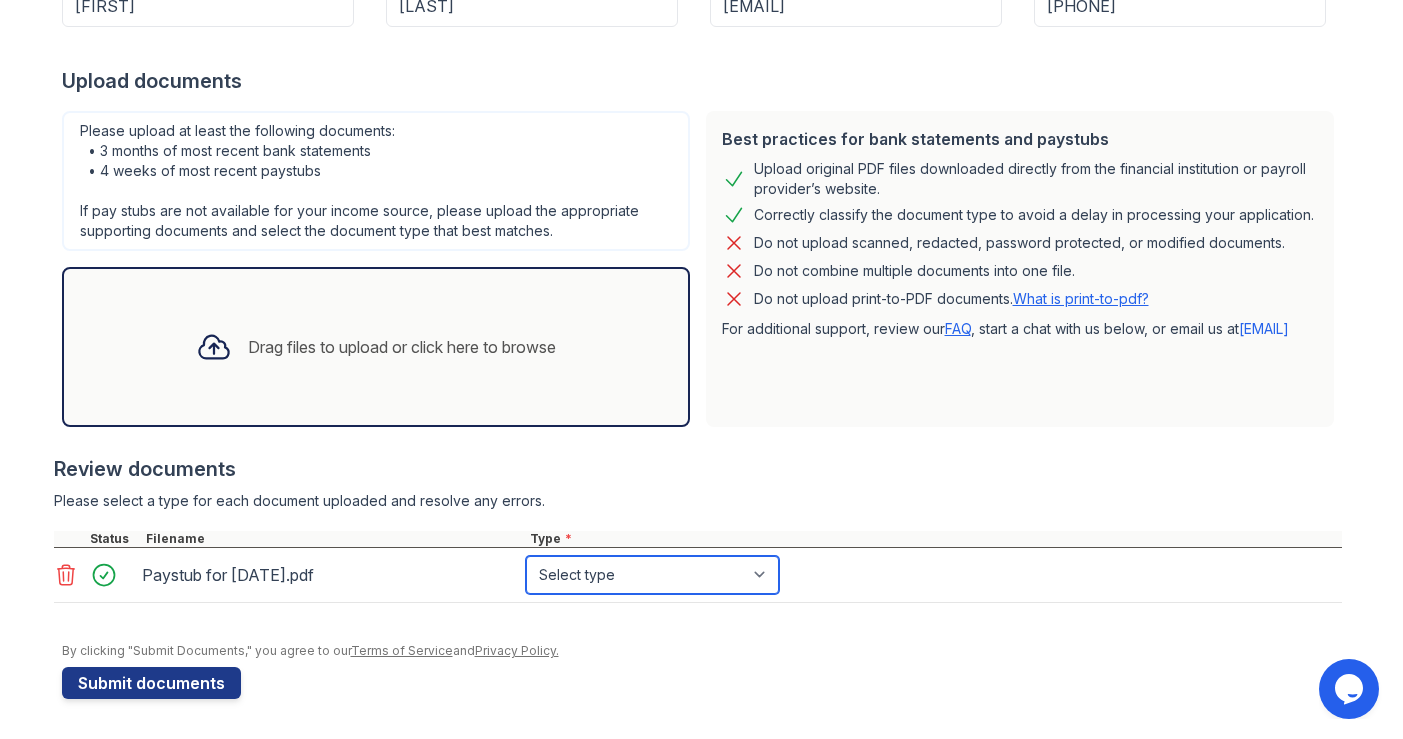 click on "Select type
Paystub
Bank Statement
Offer Letter
Tax Documents
Benefit Award Letter
Investment Account Statement
Other" at bounding box center (652, 575) 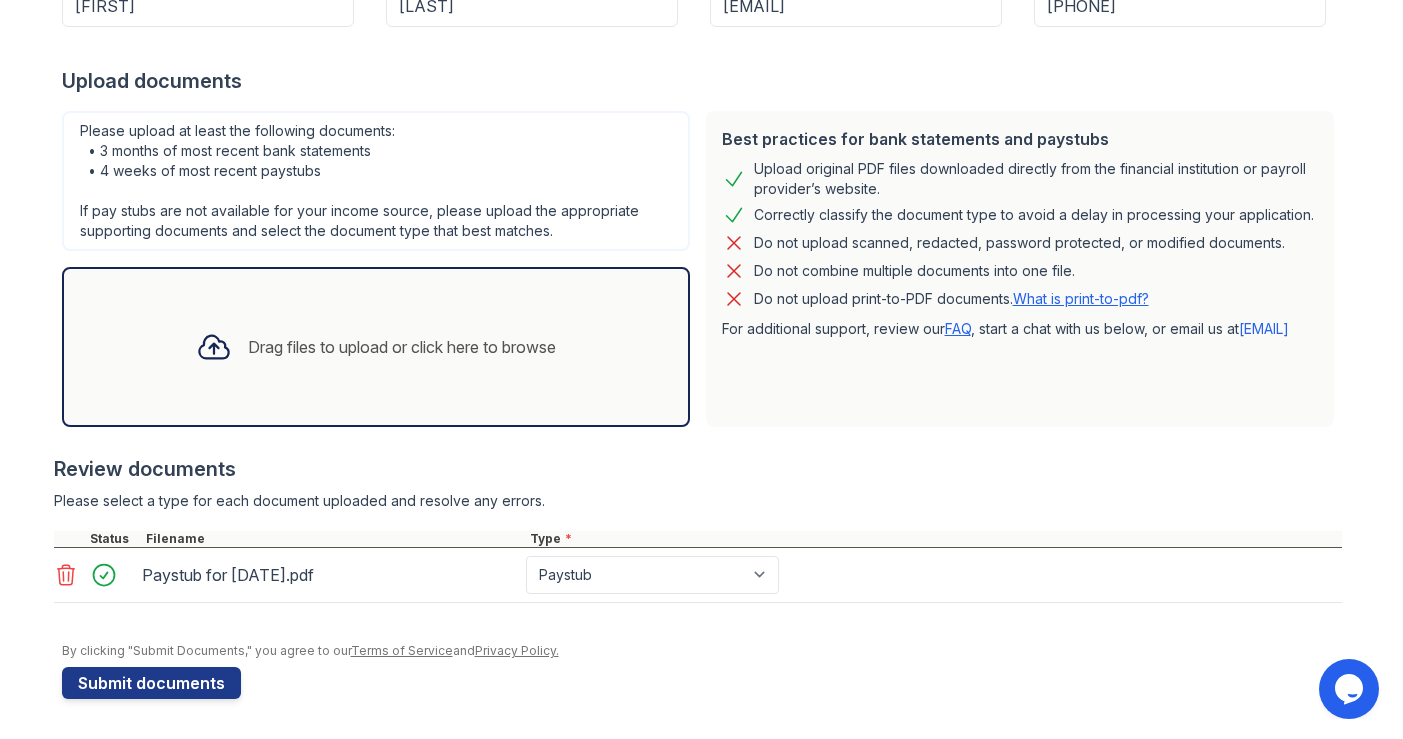 click on "Review documents" at bounding box center (698, 469) 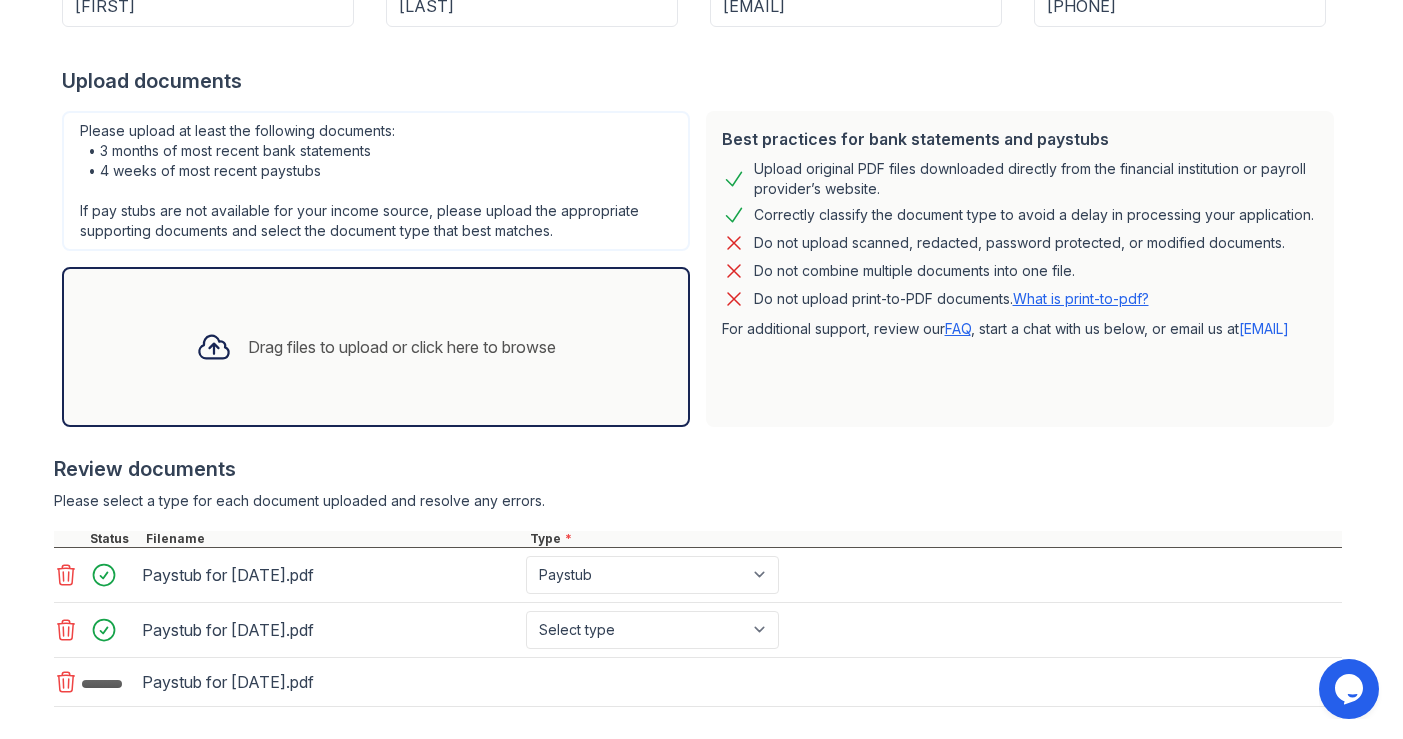 scroll, scrollTop: 451, scrollLeft: 0, axis: vertical 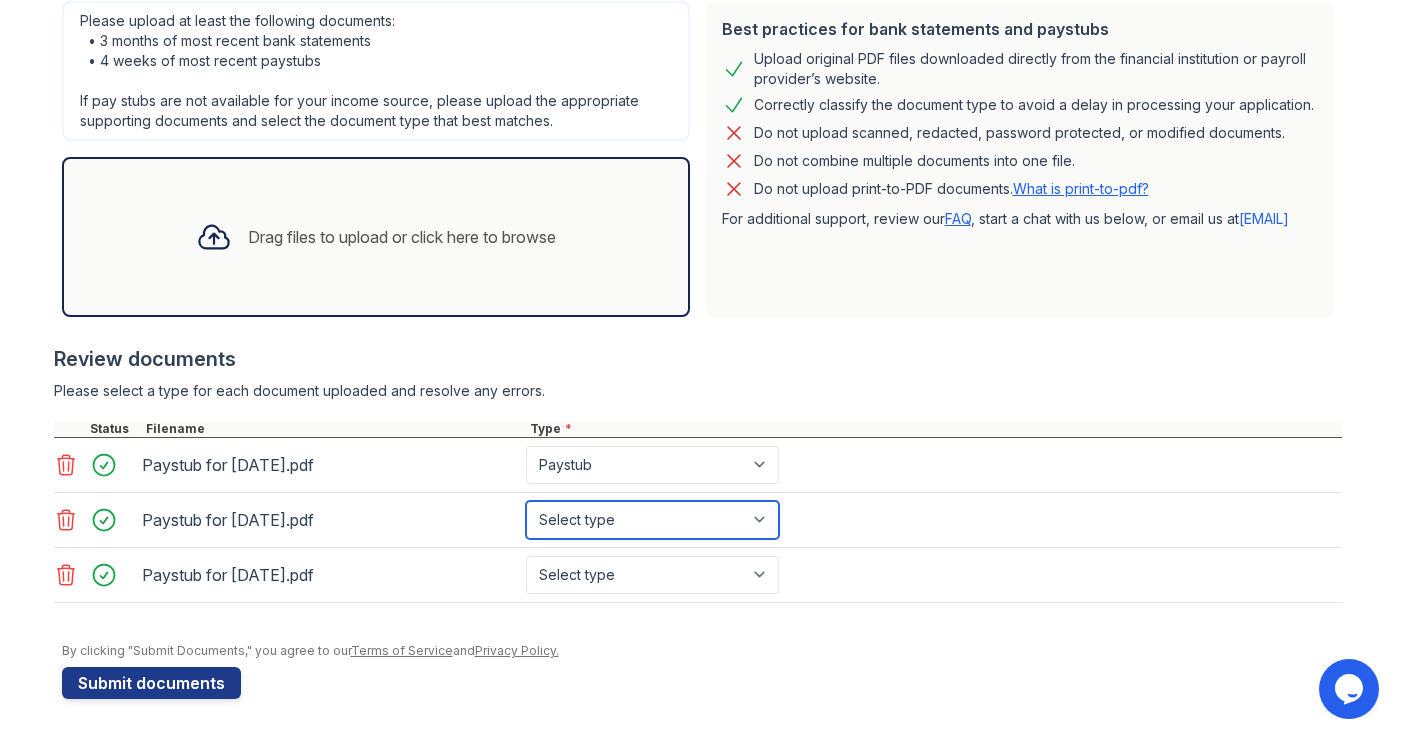 click on "Select type
Paystub
Bank Statement
Offer Letter
Tax Documents
Benefit Award Letter
Investment Account Statement
Other" at bounding box center (652, 520) 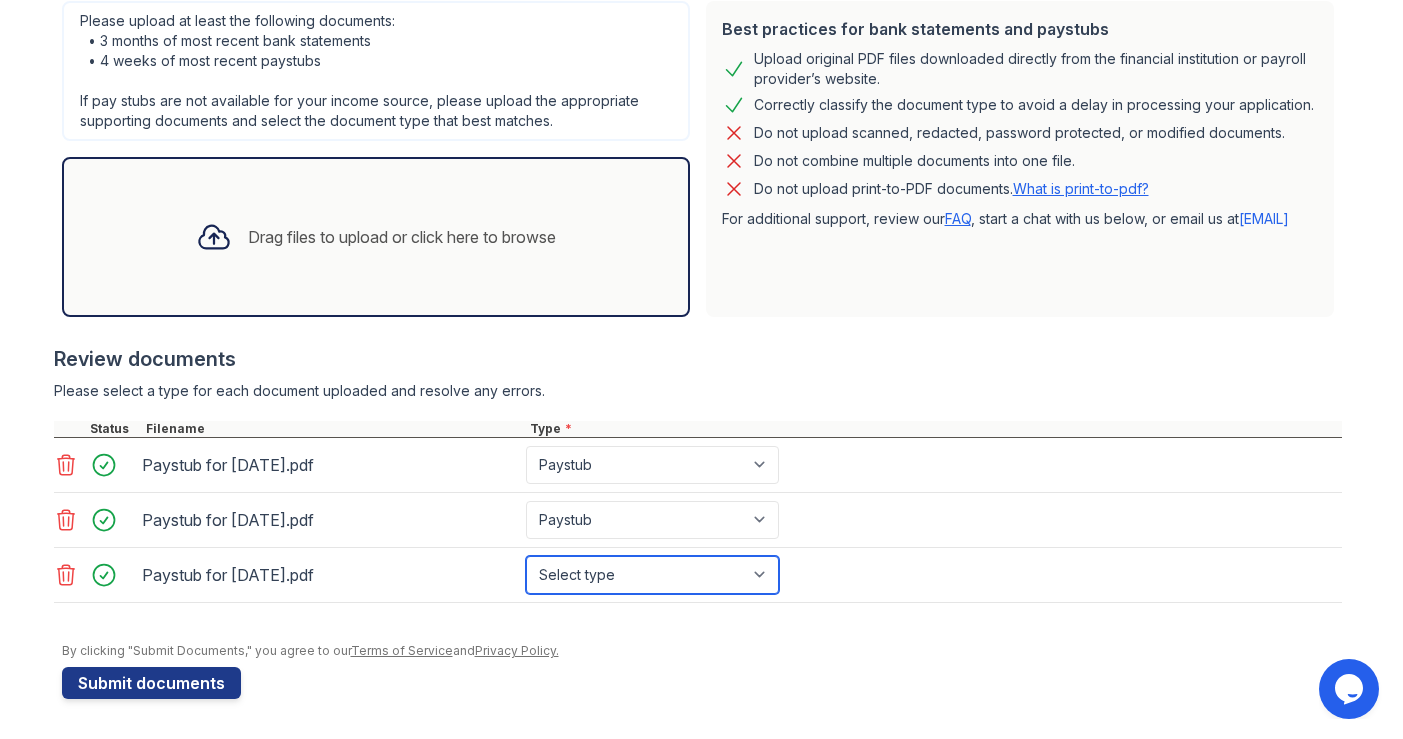 click on "Select type
Paystub
Bank Statement
Offer Letter
Tax Documents
Benefit Award Letter
Investment Account Statement
Other" at bounding box center (652, 575) 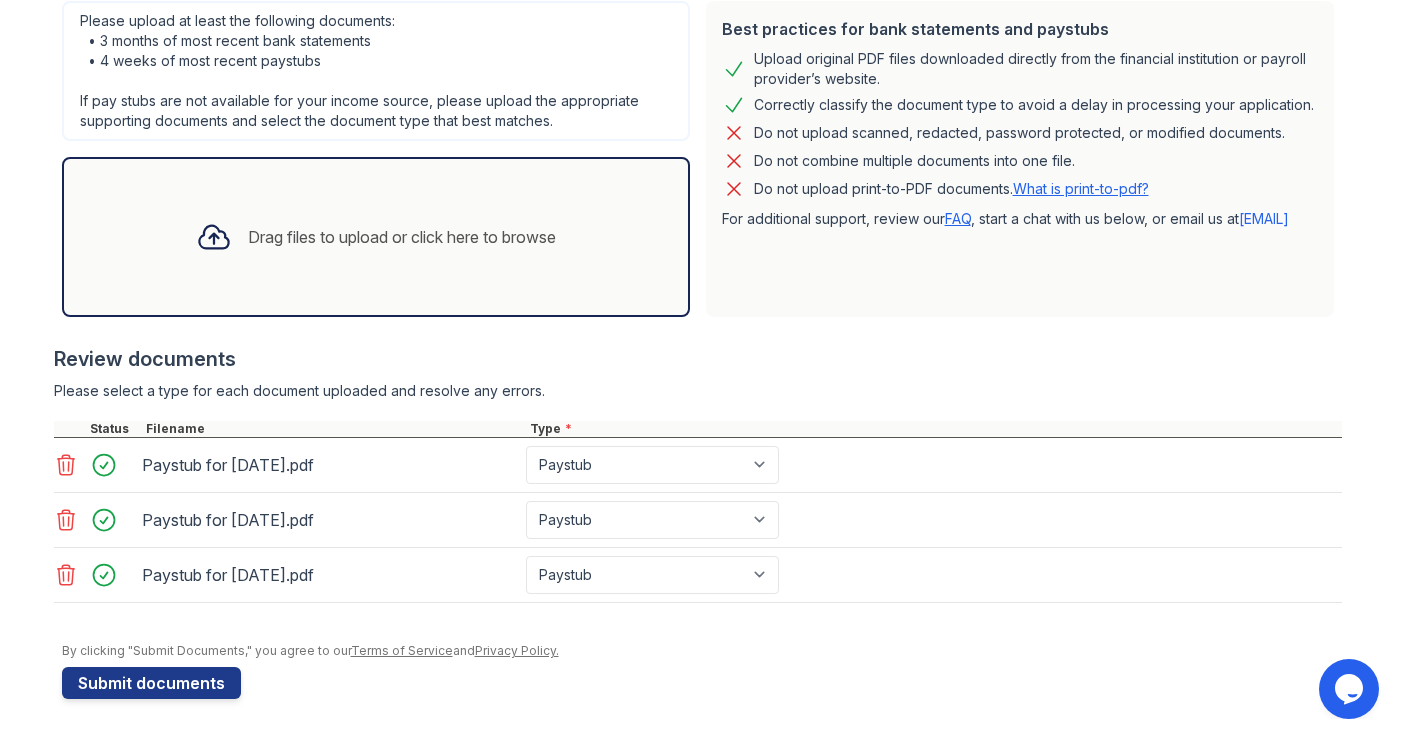 click on "Paystub for [DATE].pdf" at bounding box center (330, 465) 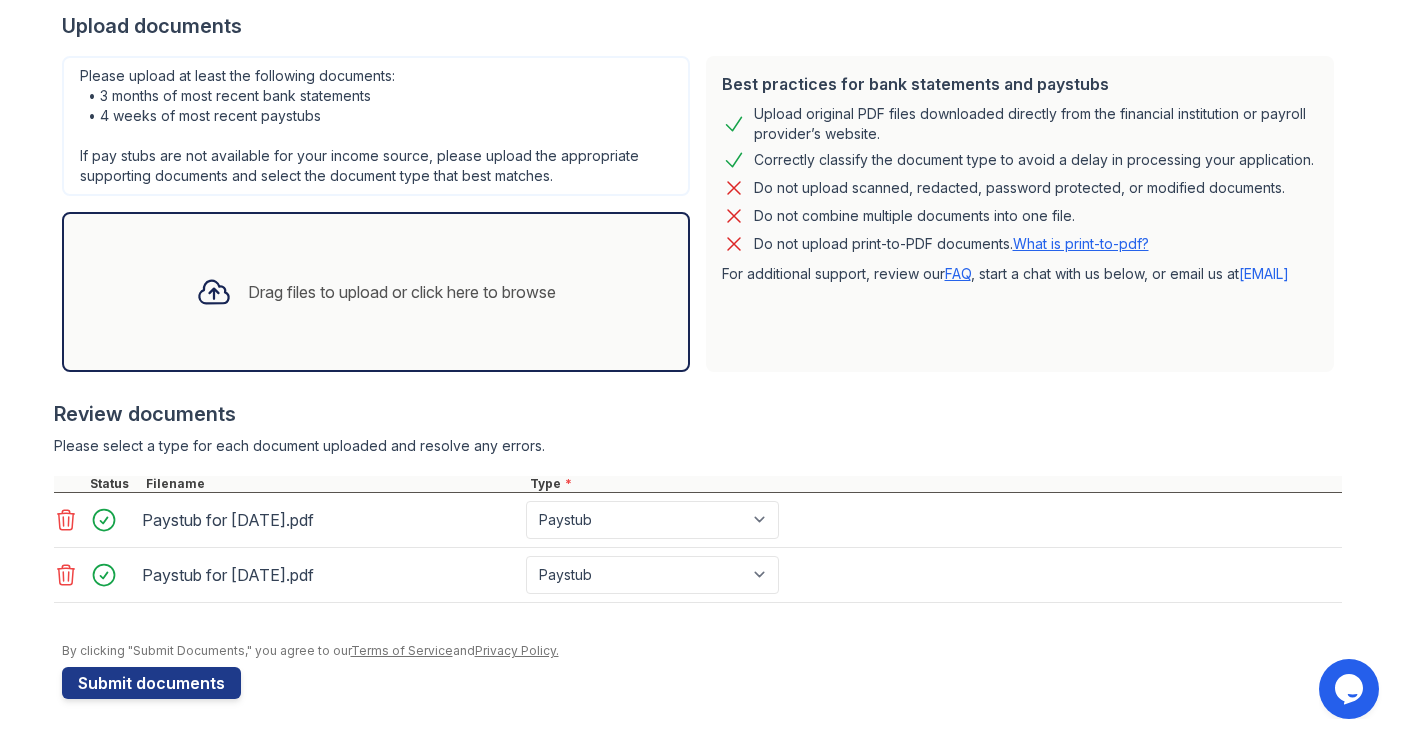 click 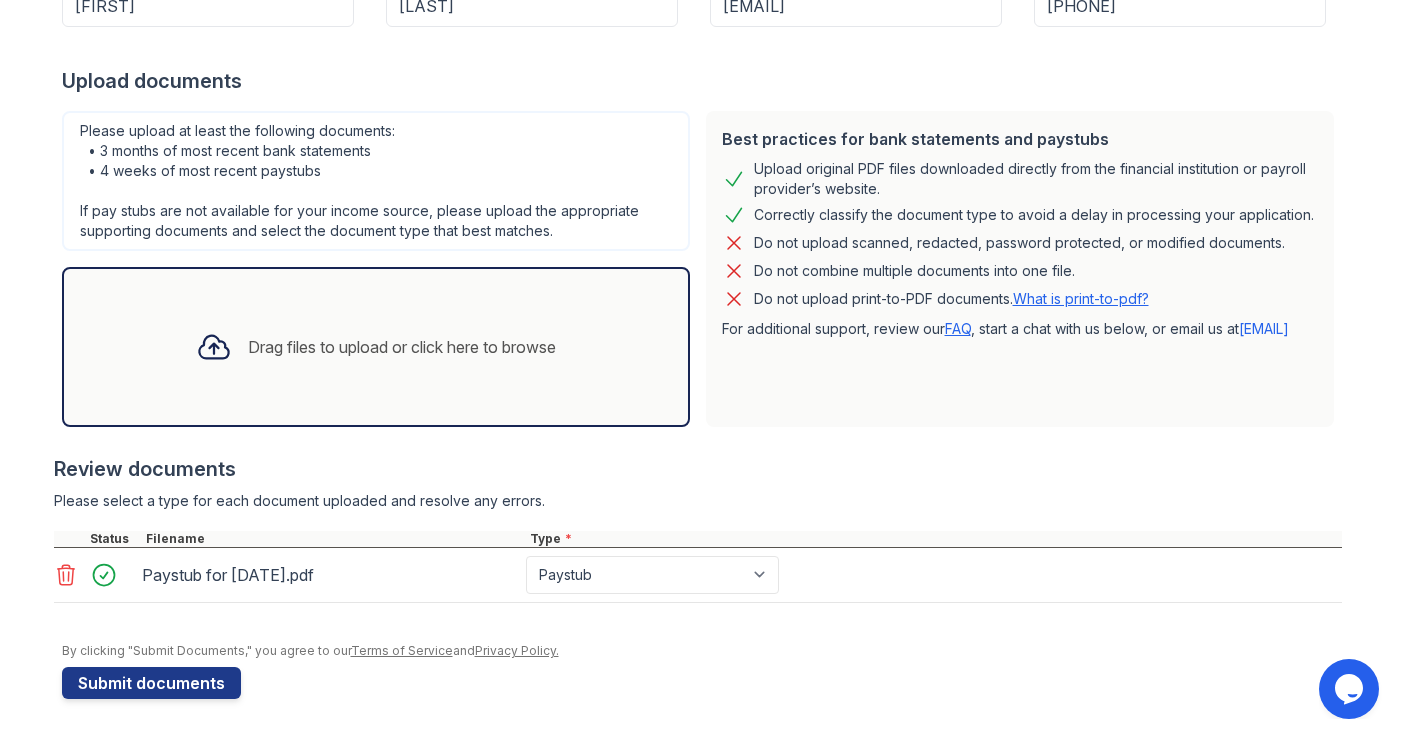 click 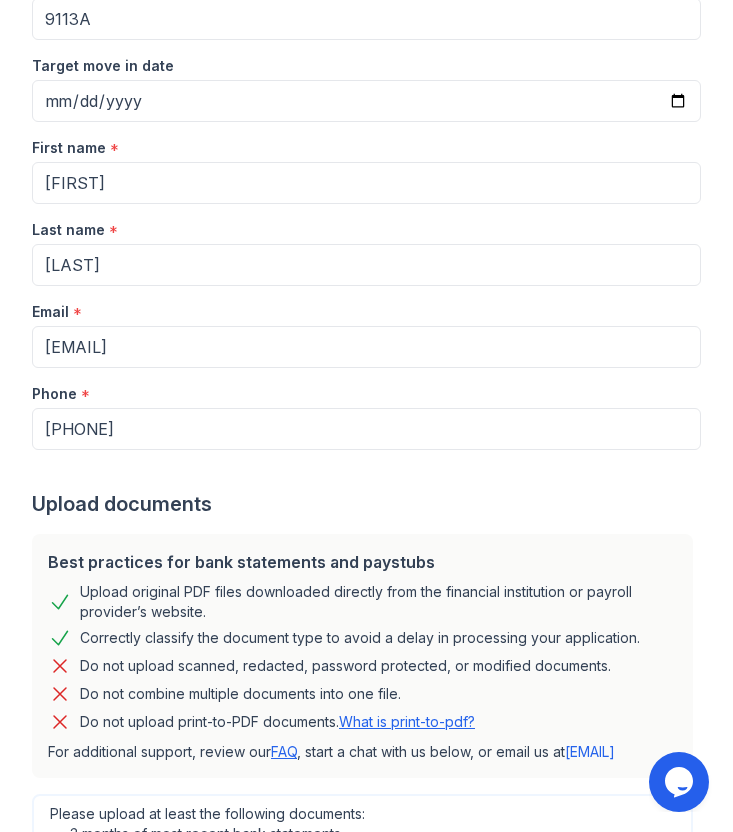 scroll, scrollTop: 1048, scrollLeft: 0, axis: vertical 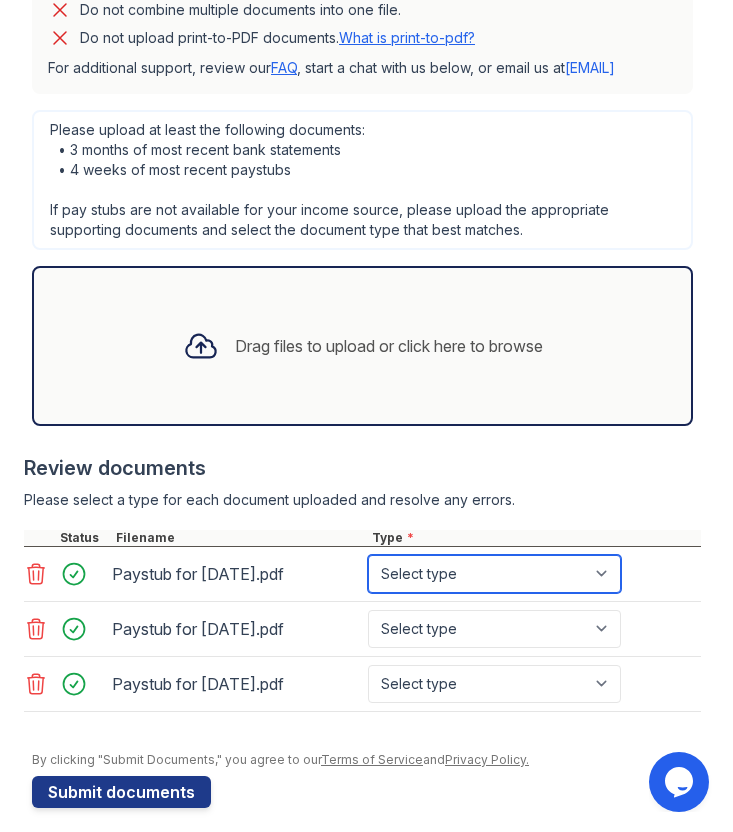 click on "Select type
Paystub
Bank Statement
Offer Letter
Tax Documents
Benefit Award Letter
Investment Account Statement
Other" at bounding box center (494, 574) 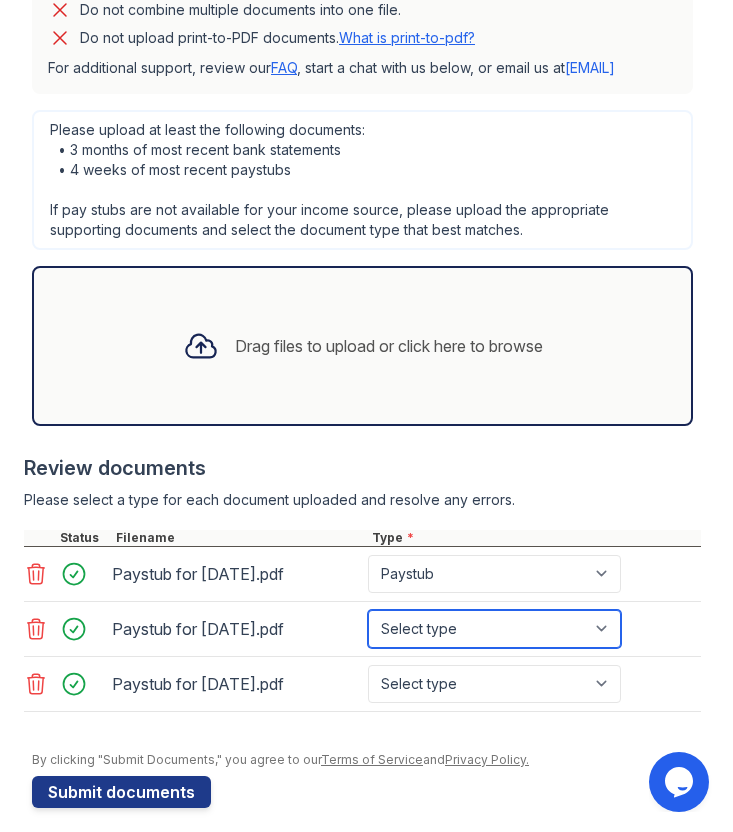 click on "Select type
Paystub
Bank Statement
Offer Letter
Tax Documents
Benefit Award Letter
Investment Account Statement
Other" at bounding box center (494, 629) 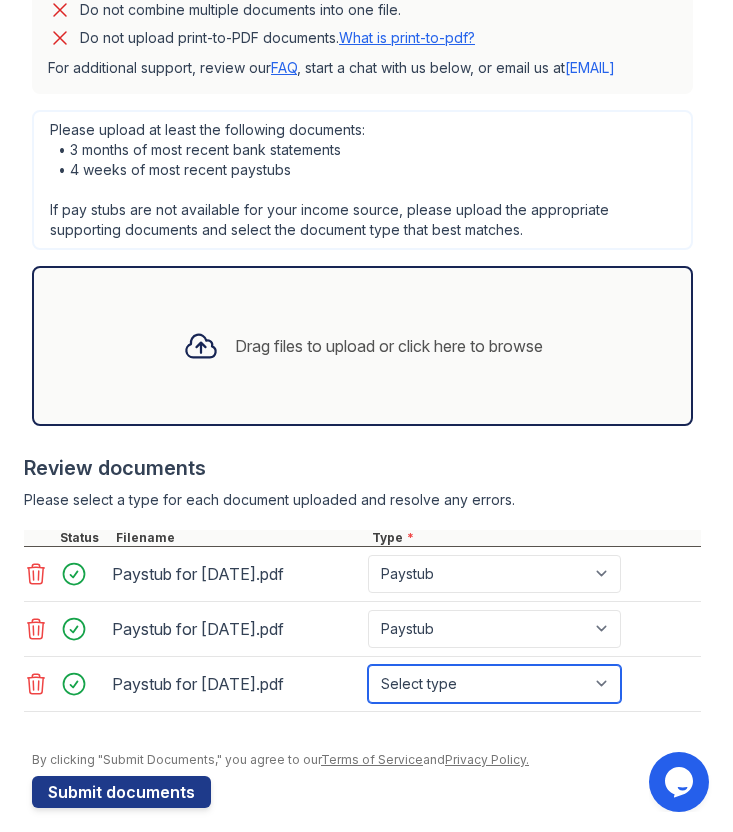 click on "Select type
Paystub
Bank Statement
Offer Letter
Tax Documents
Benefit Award Letter
Investment Account Statement
Other" at bounding box center (494, 684) 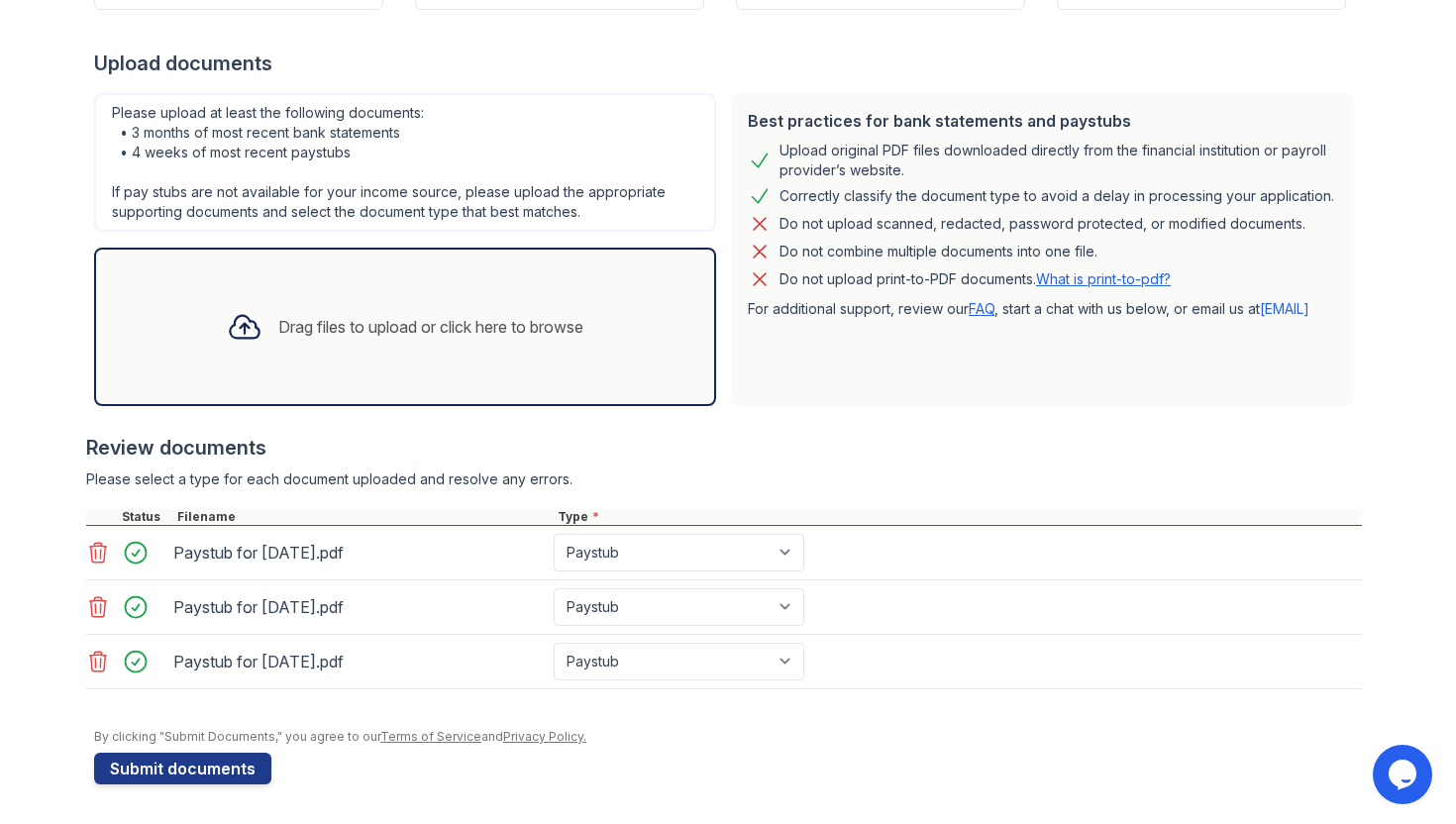 scroll, scrollTop: 355, scrollLeft: 0, axis: vertical 